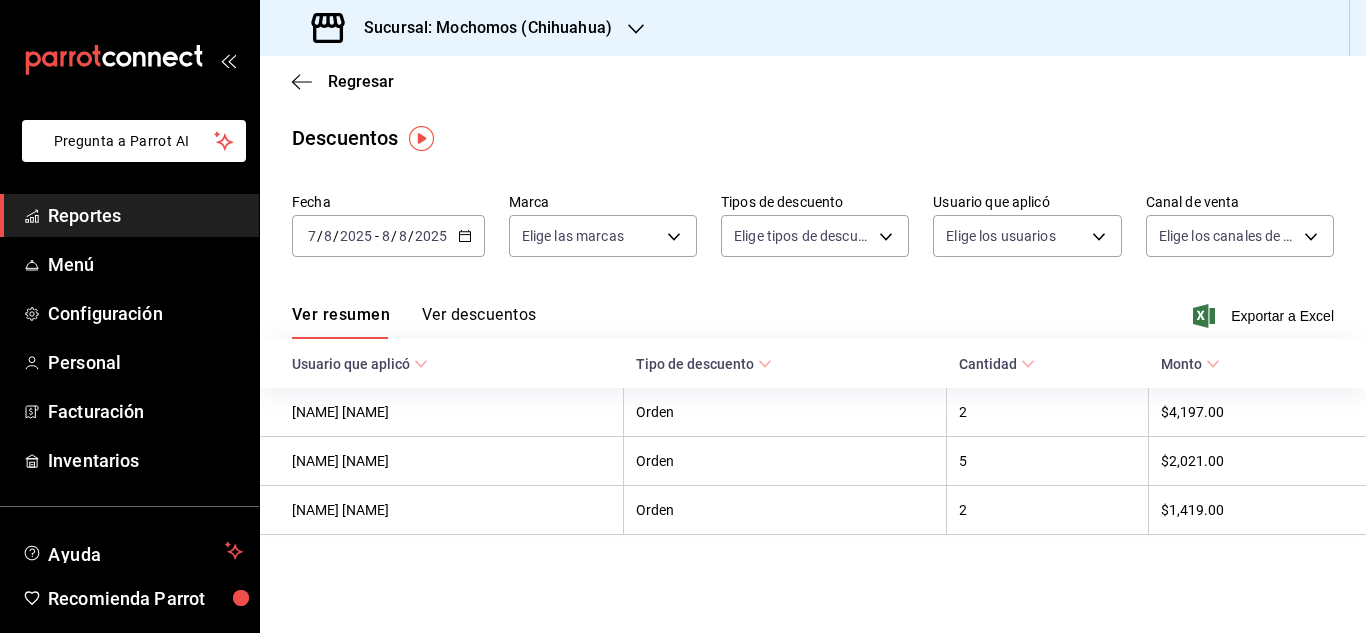 scroll, scrollTop: 0, scrollLeft: 0, axis: both 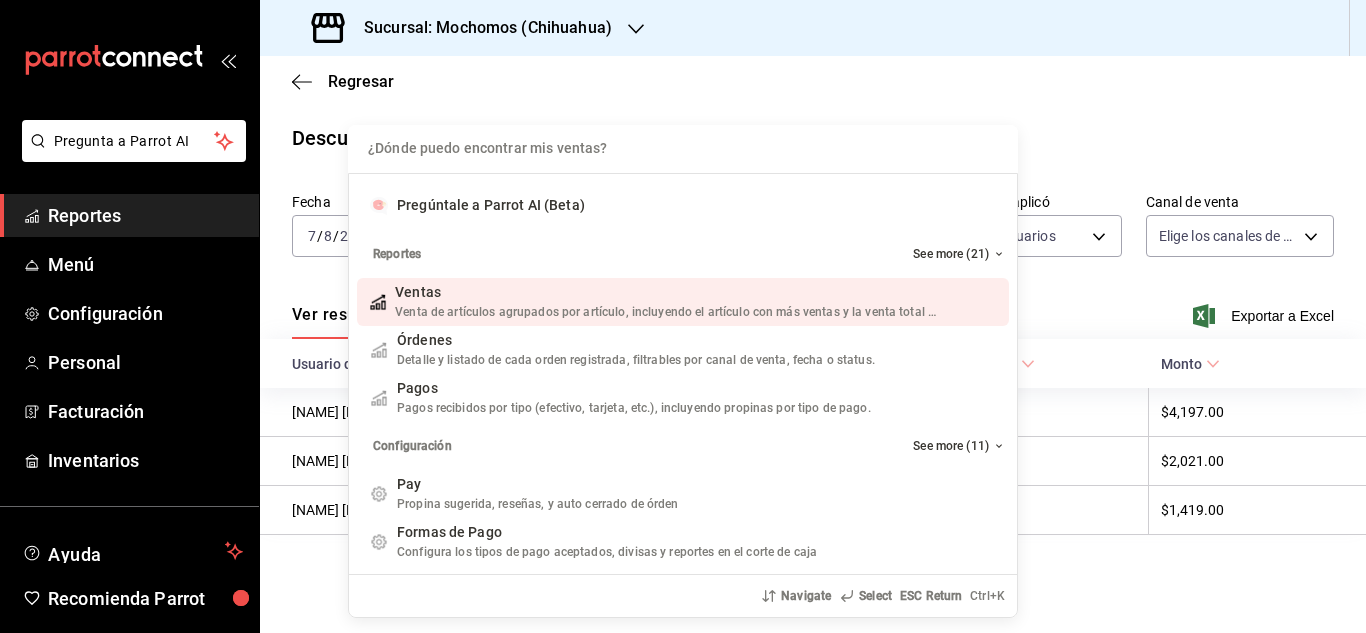 click on "¿Dónde puedo encontrar mis ventas? Pregúntale a Parrot AI (Beta) Reportes See more (21) Ventas Venta de artículos agrupados por artículo, incluyendo el artículo con más ventas y la venta total por periodo. Add shortcut Órdenes Detalle y listado de cada orden registrada, filtrables por canal de venta, fecha o status. Add shortcut Pagos Pagos recibidos por tipo (efectivo, tarjeta, etc.), incluyendo propinas por tipo de pago. Add shortcut Configuración See more (11) Pay Propina sugerida, reseñas, y auto cerrado de órden Add shortcut Formas de Pago Configura los tipos de pago aceptados, divisas y reportes en el corte de caja Add shortcut Descuentos Configura los descuentos aplicables a órdenes o artículos en el restaurante. Add shortcut Personal Roles Administra los roles de permisos disponibles en tu restaurante Add shortcut Usuarios Administra los usuarios, sus accesos y permisos así como notificaciones. Add shortcut Referidos Referidos Add shortcut Navigate Select ESC Return Ctrl+ K" at bounding box center (683, 316) 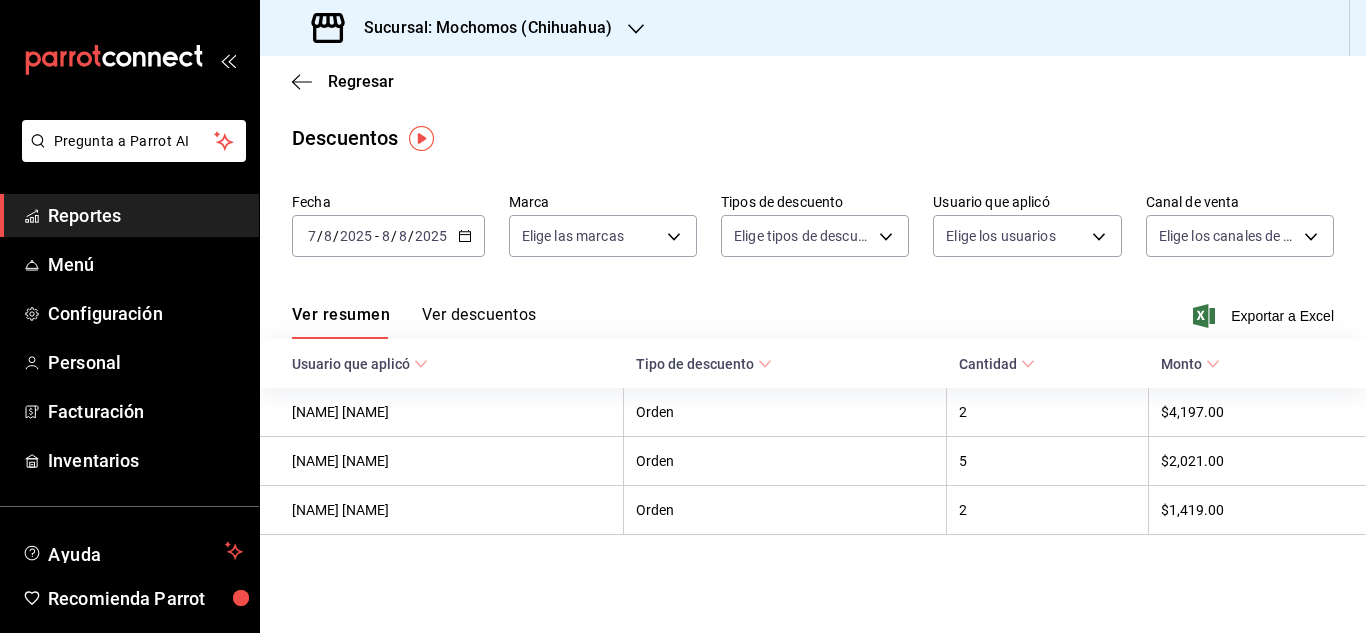click on "Reportes" at bounding box center (129, 215) 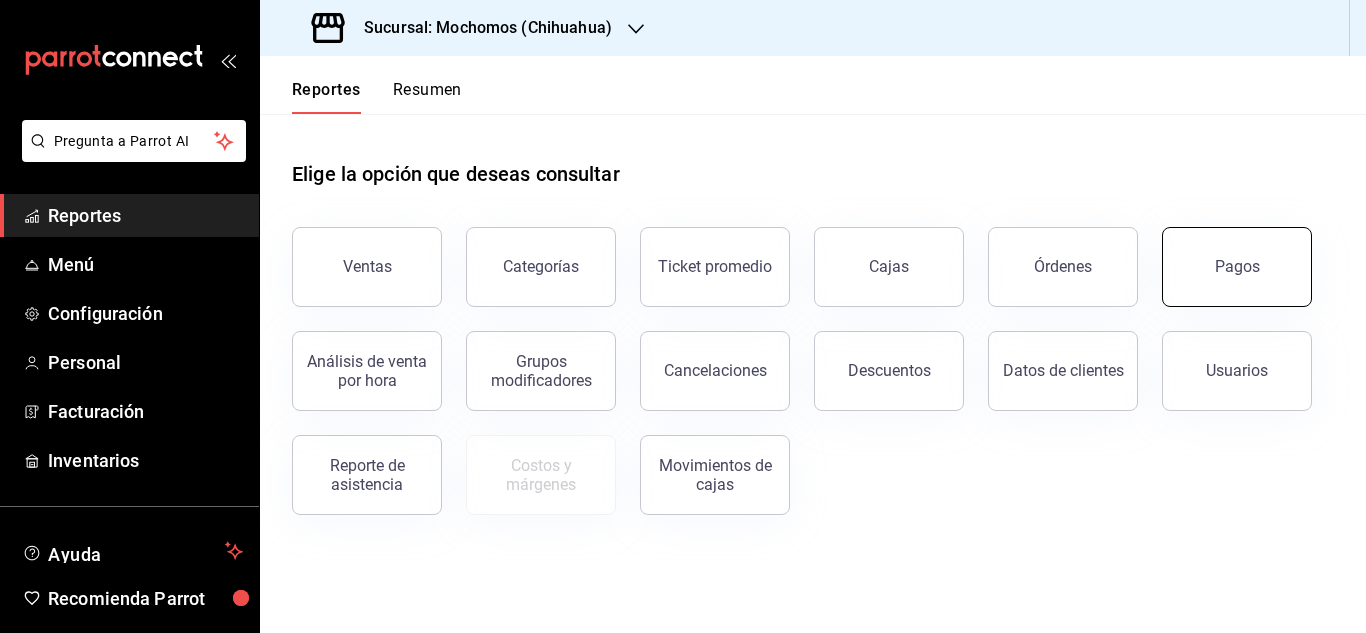 click on "Pagos" at bounding box center [1237, 267] 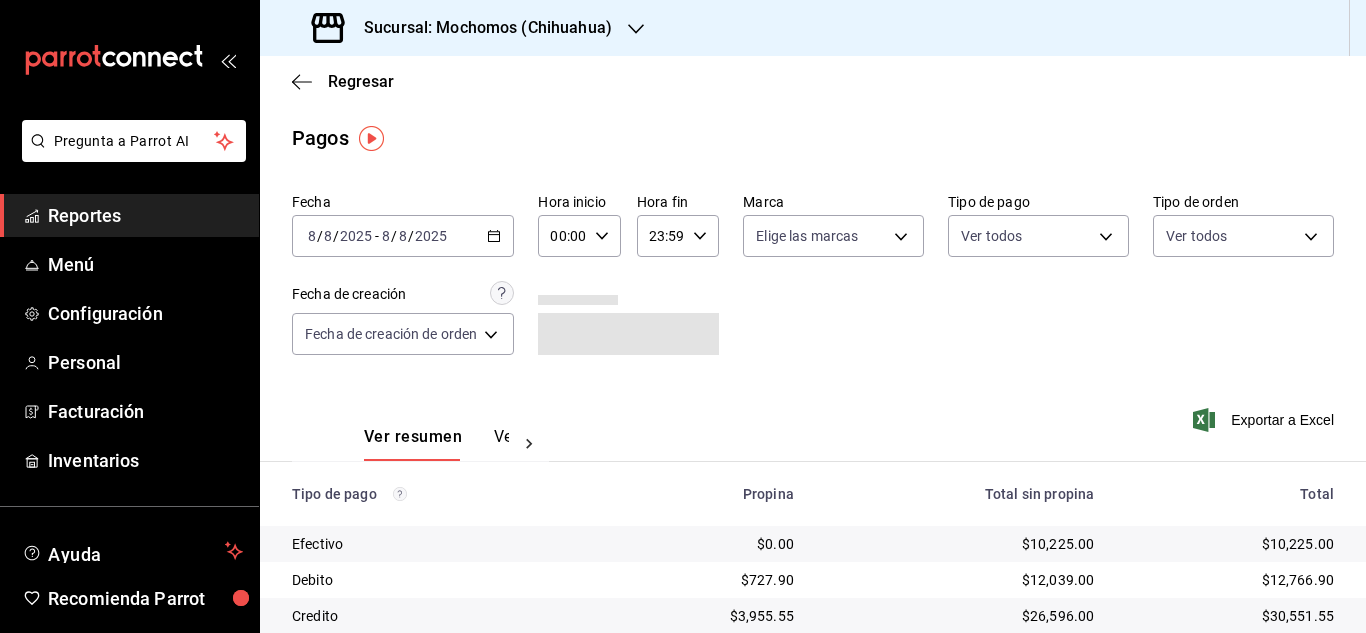 click 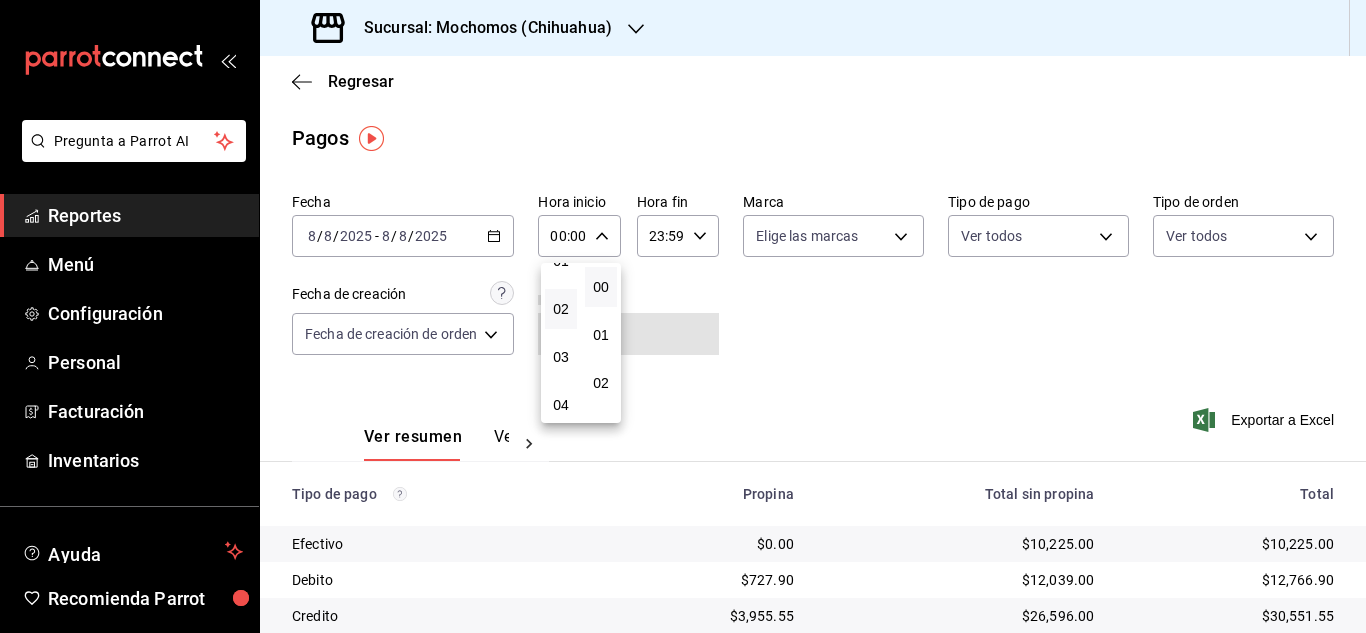 scroll, scrollTop: 100, scrollLeft: 0, axis: vertical 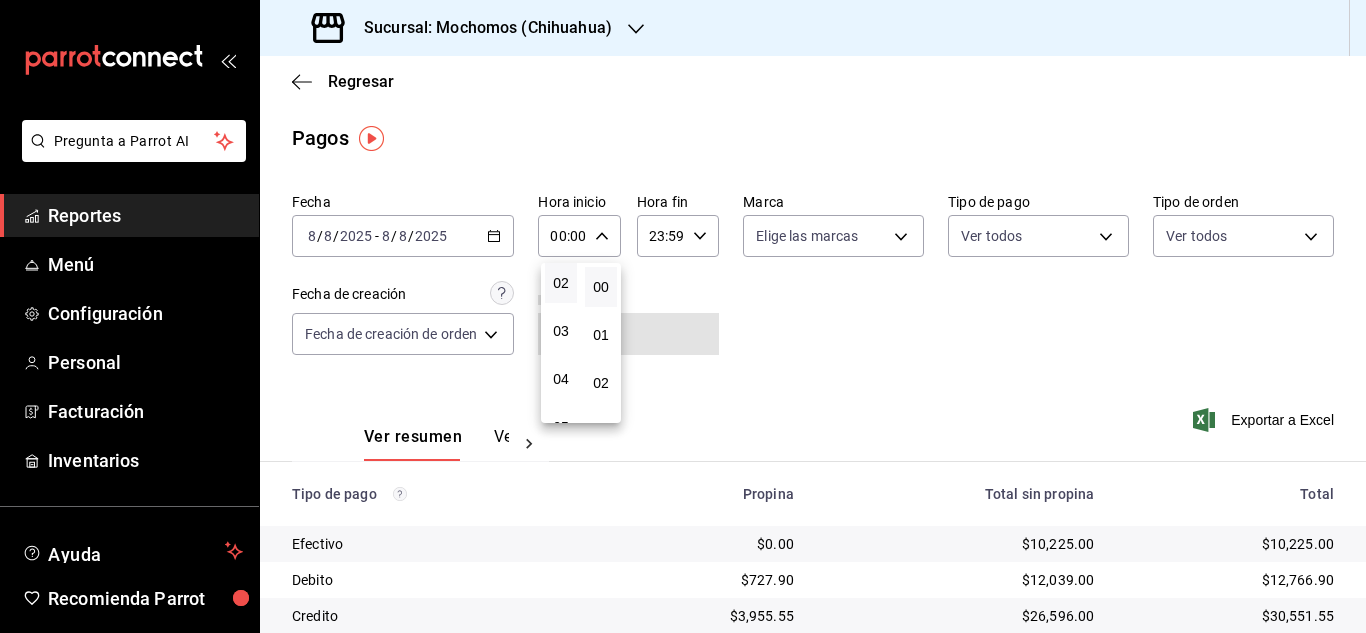 click on "04" at bounding box center (561, 379) 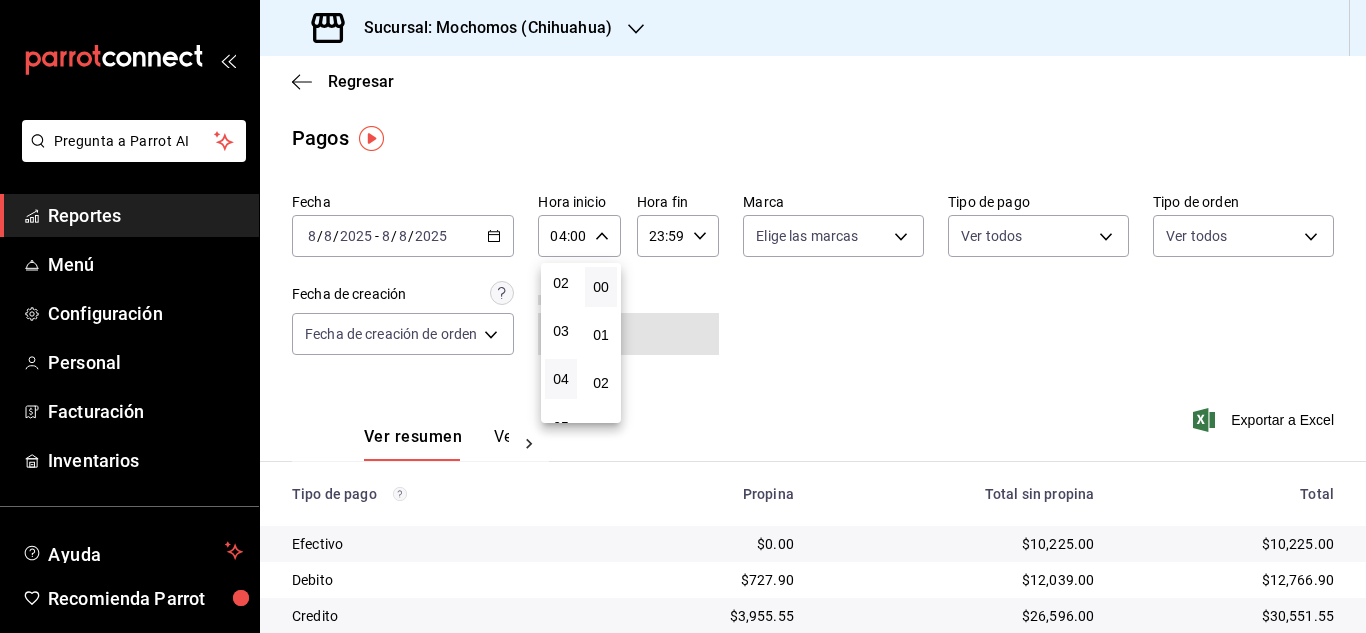 drag, startPoint x: 1365, startPoint y: 466, endPoint x: 1334, endPoint y: 422, distance: 53.823788 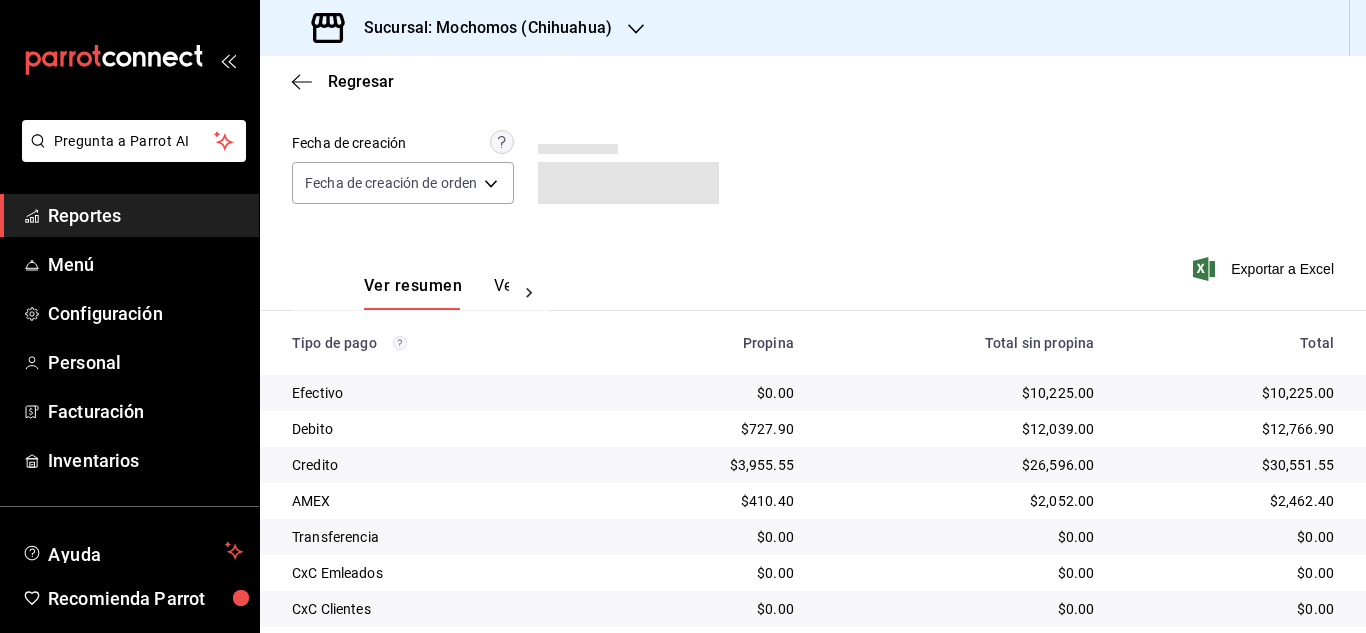 scroll, scrollTop: 214, scrollLeft: 0, axis: vertical 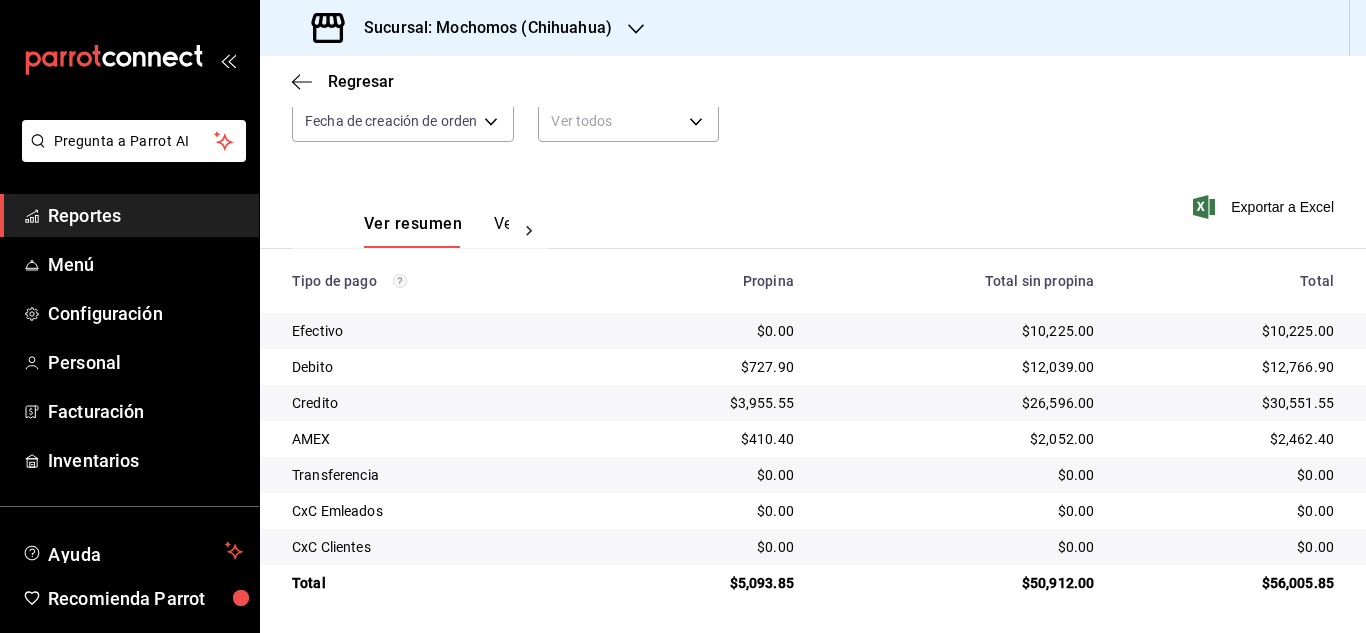 type 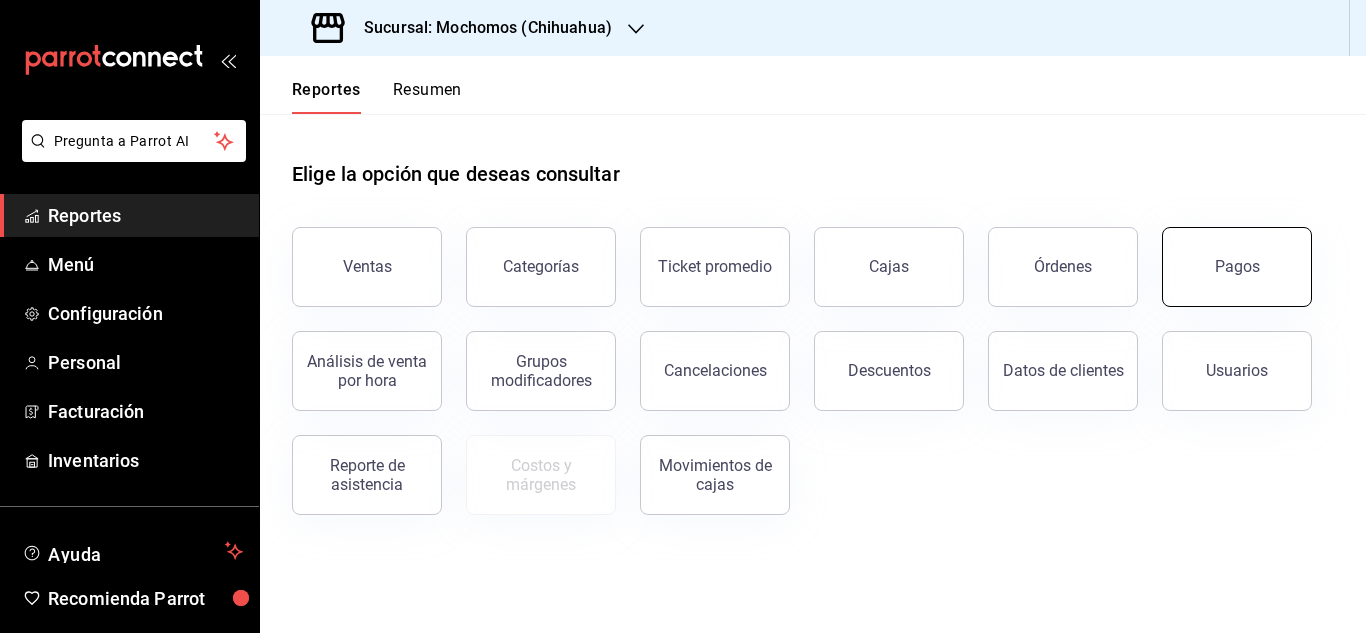 click on "Pagos" at bounding box center [1237, 267] 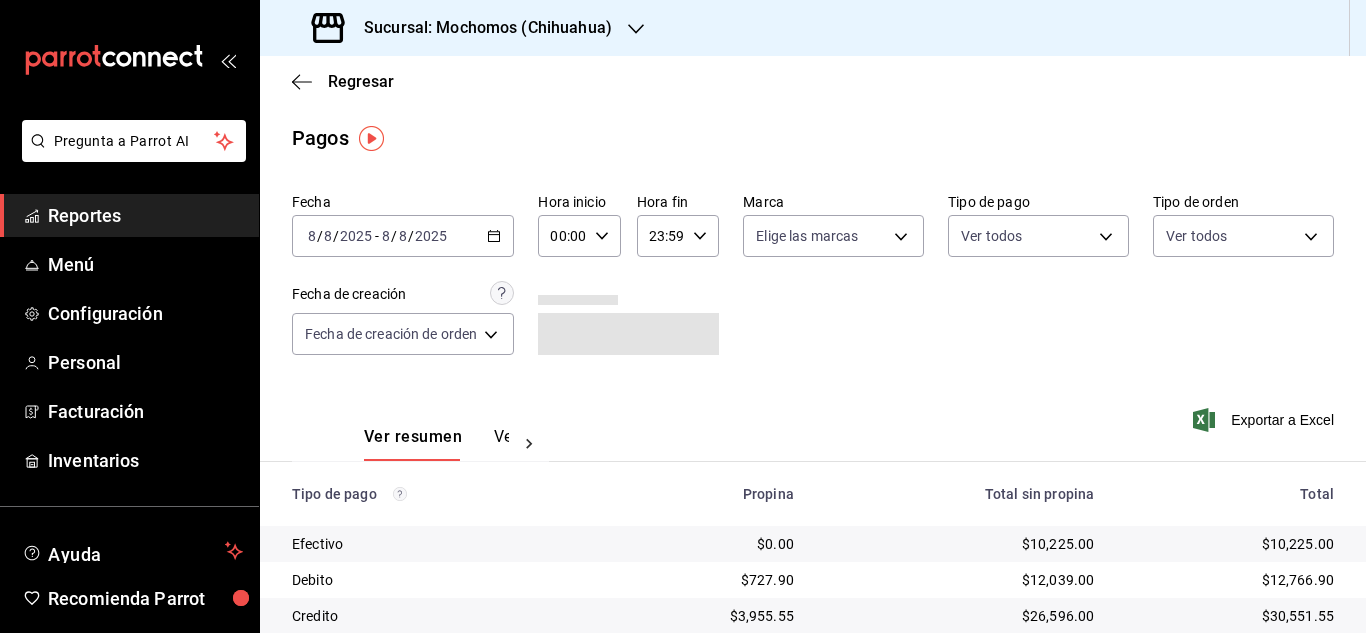 click 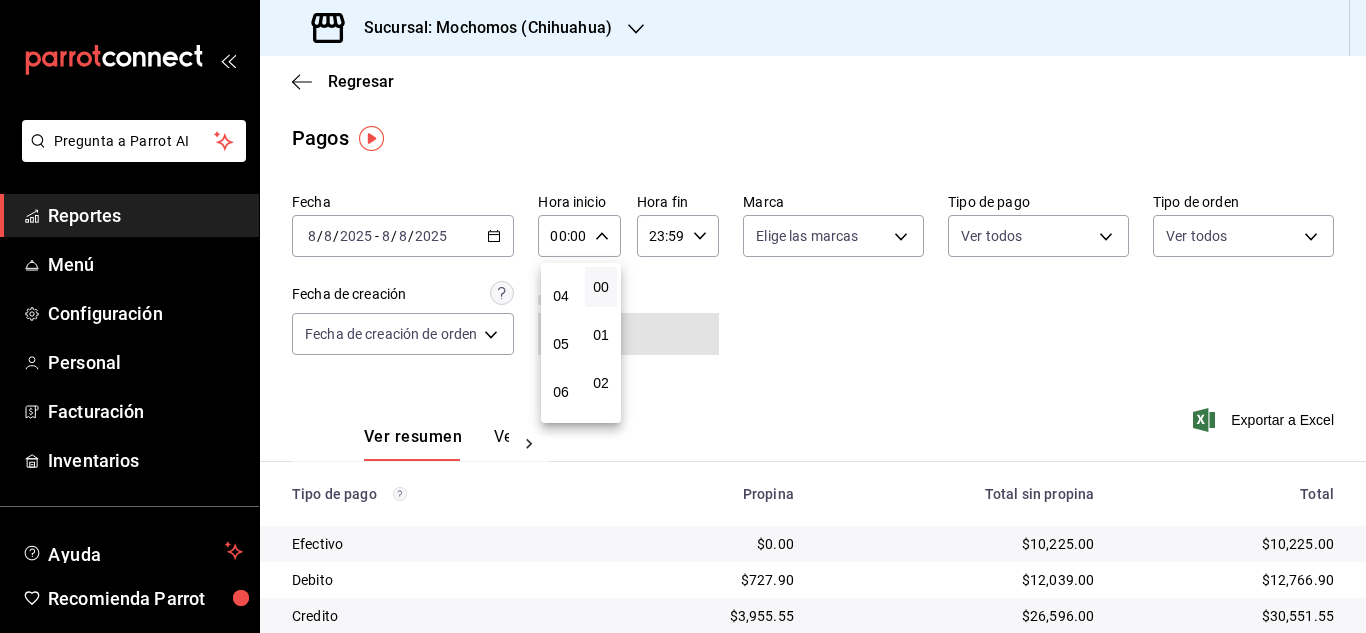 scroll, scrollTop: 200, scrollLeft: 0, axis: vertical 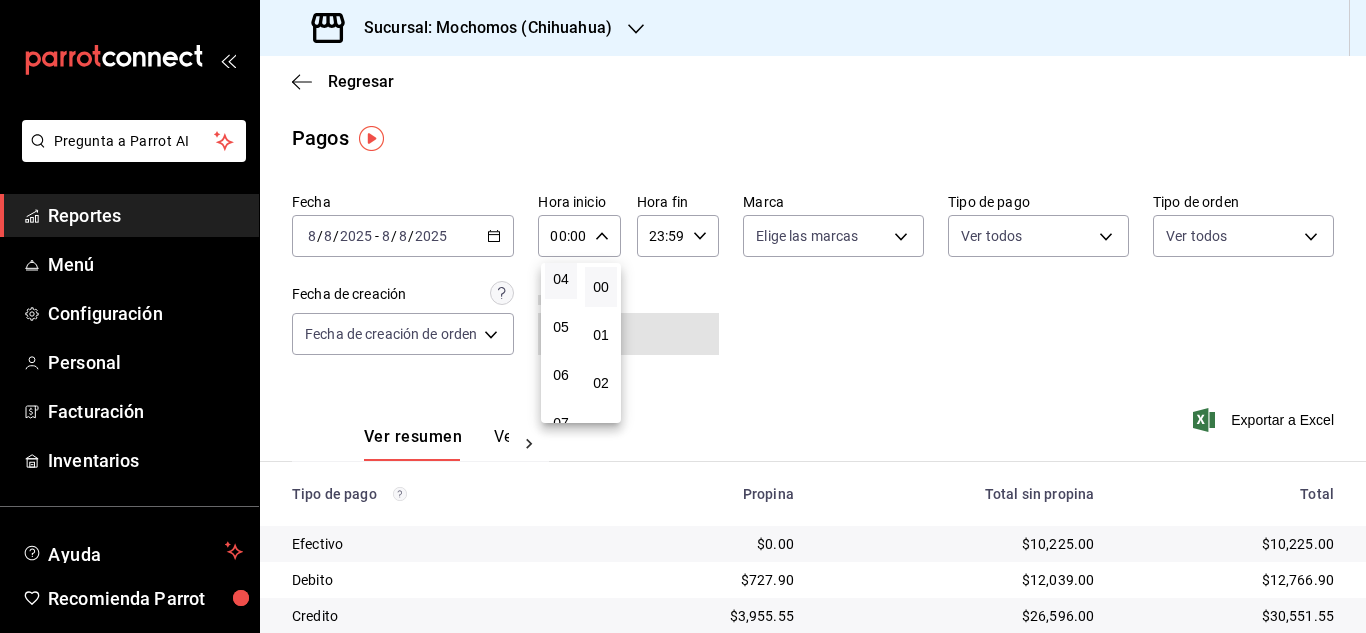 click on "04" at bounding box center (561, 279) 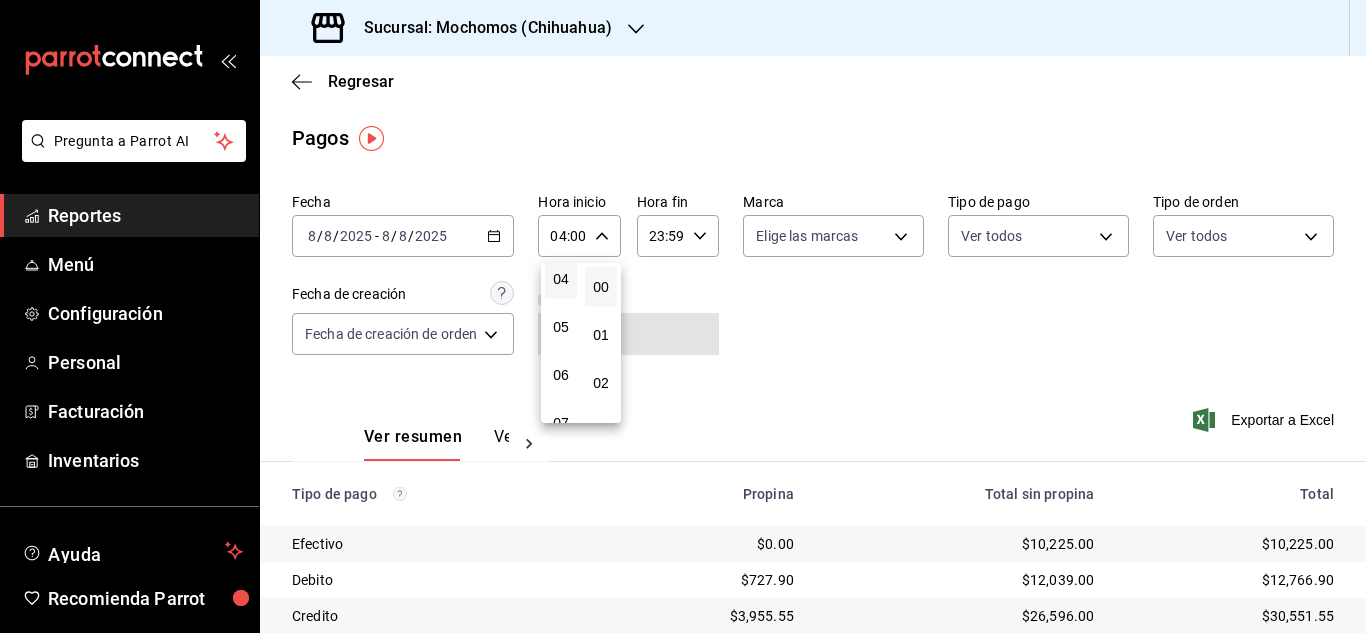 drag, startPoint x: 1360, startPoint y: 373, endPoint x: 1360, endPoint y: 419, distance: 46 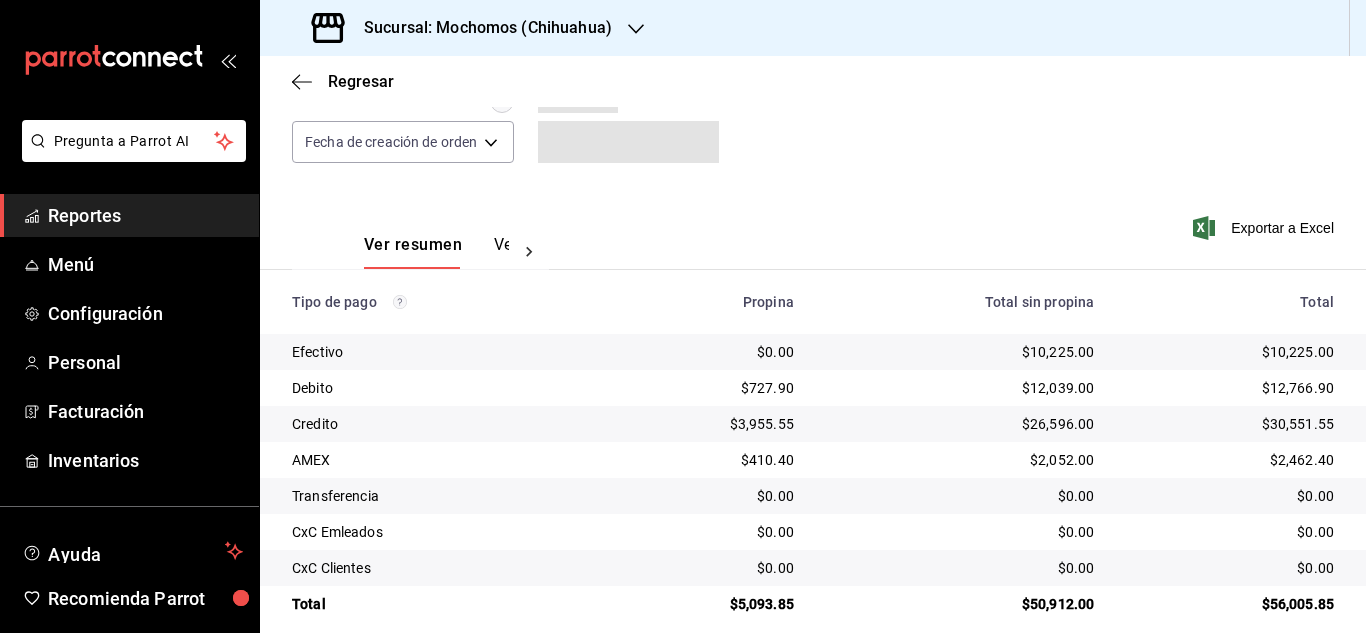 scroll, scrollTop: 214, scrollLeft: 0, axis: vertical 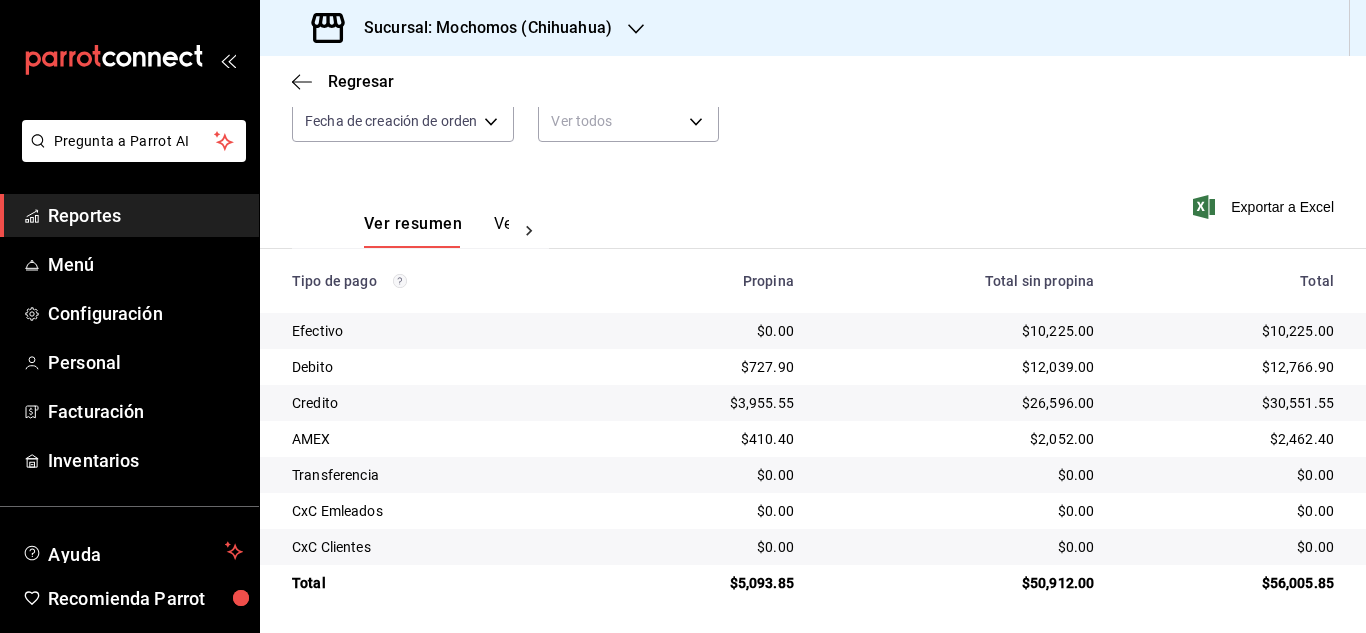 click on "Reportes" at bounding box center (145, 215) 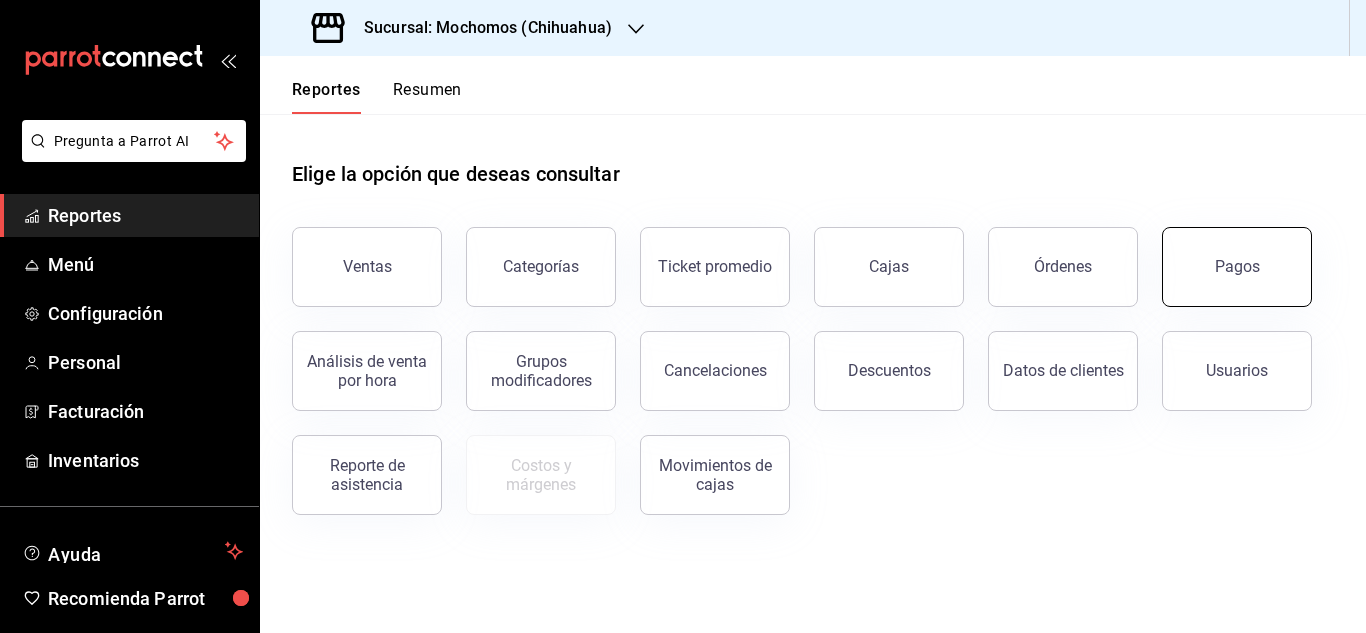 click on "Pagos" at bounding box center [1237, 267] 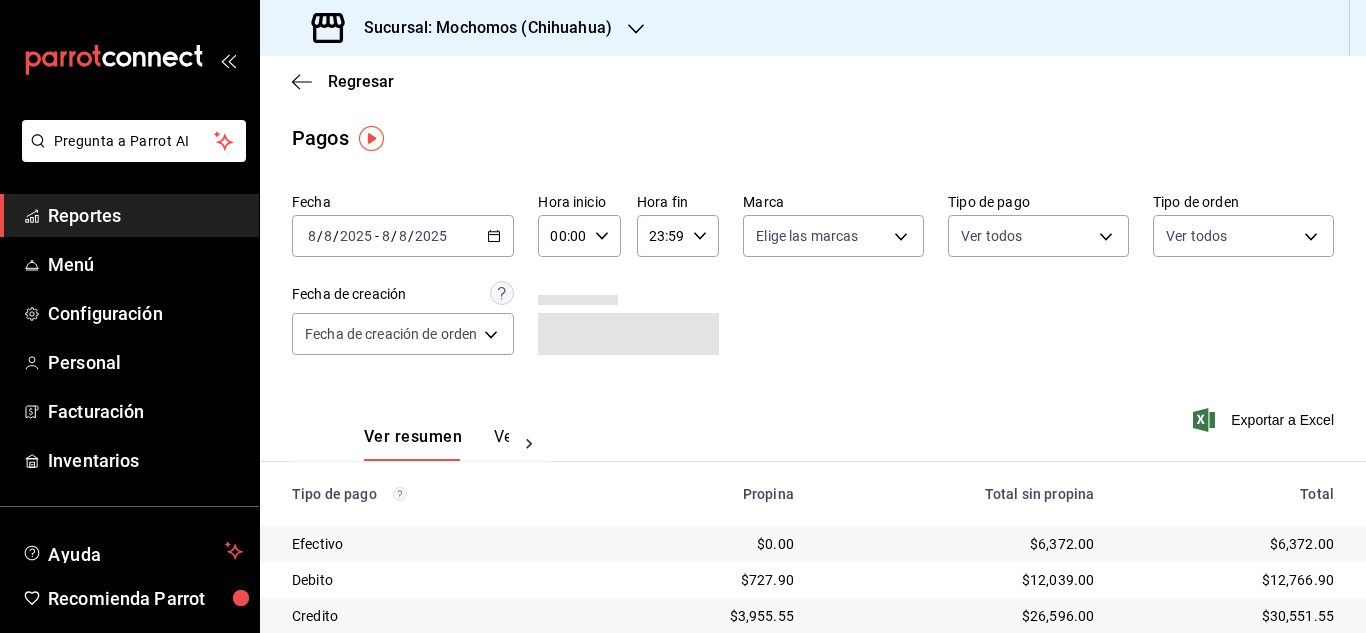 click 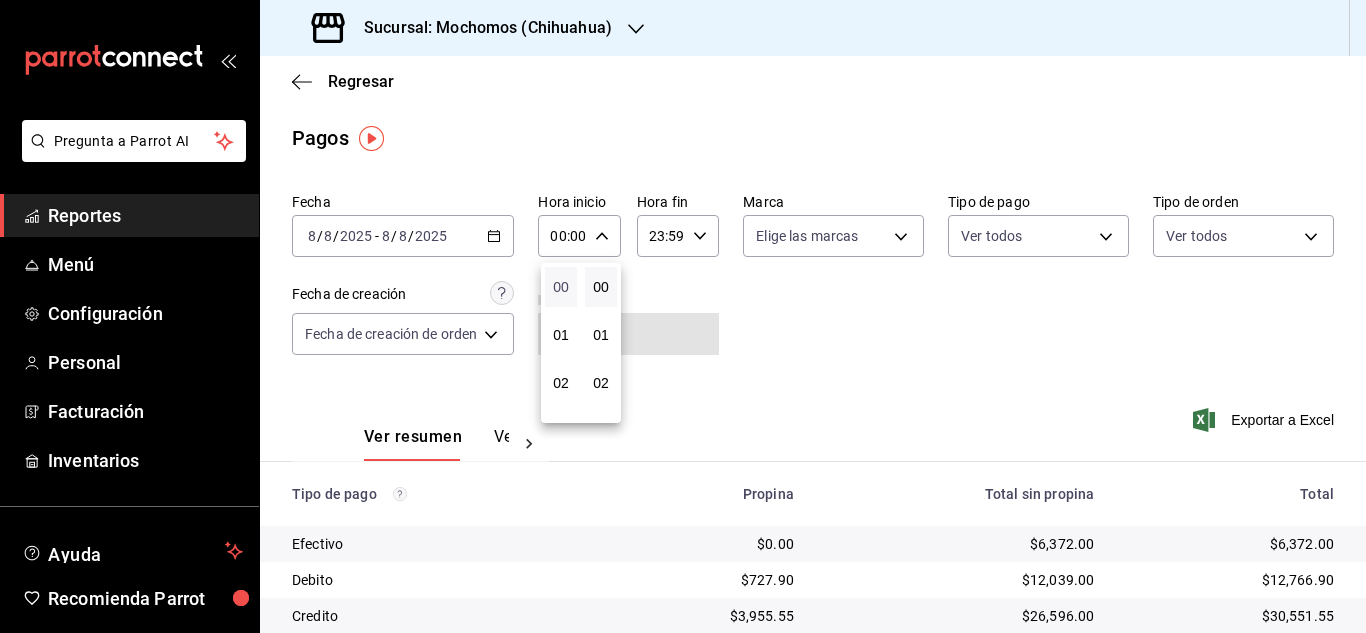 scroll, scrollTop: 200, scrollLeft: 0, axis: vertical 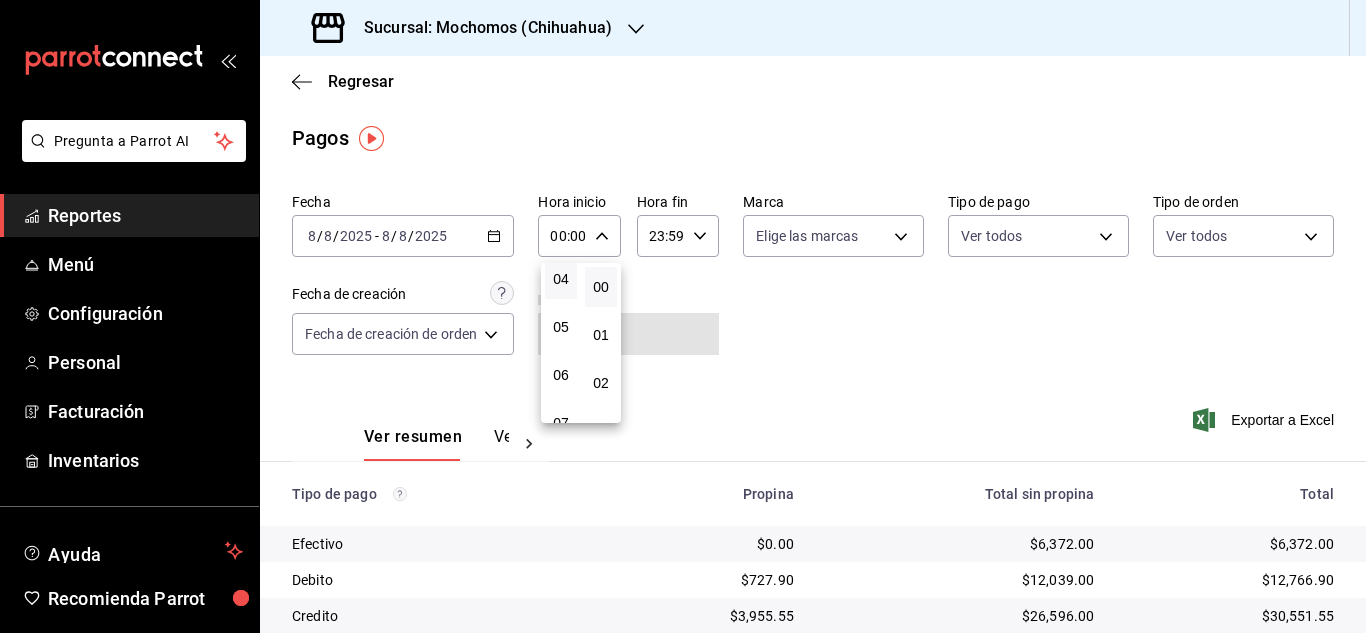 click on "04" at bounding box center [561, 279] 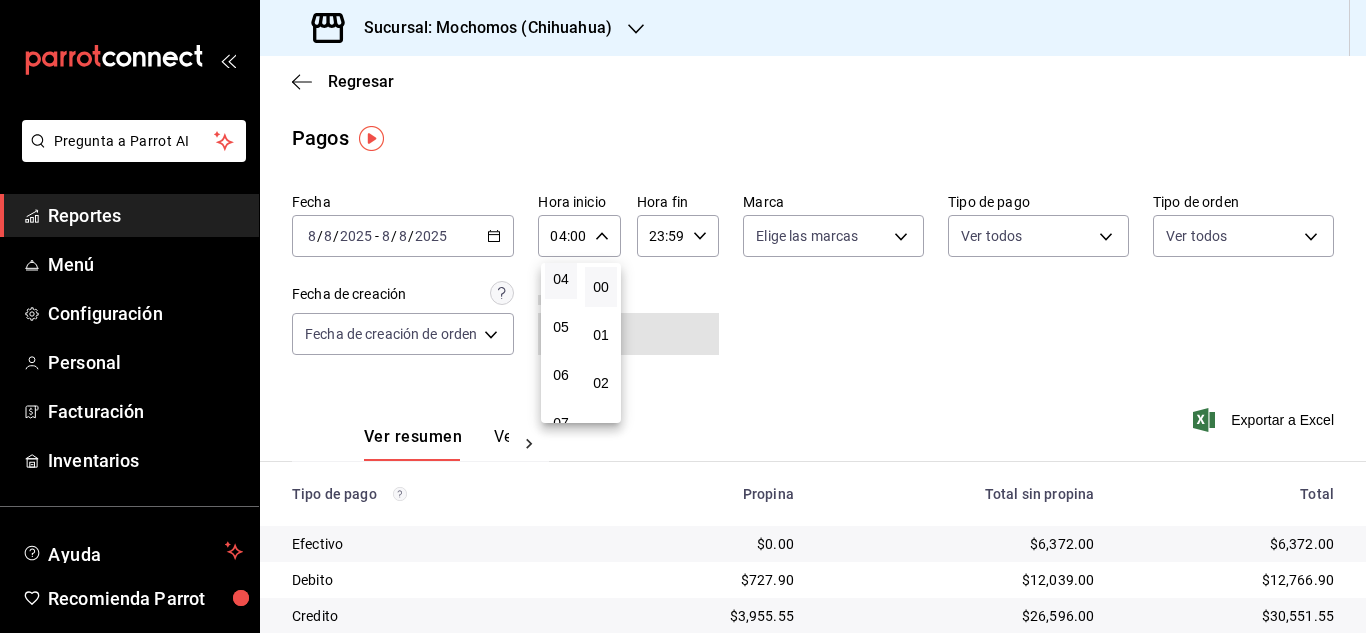 click at bounding box center [683, 316] 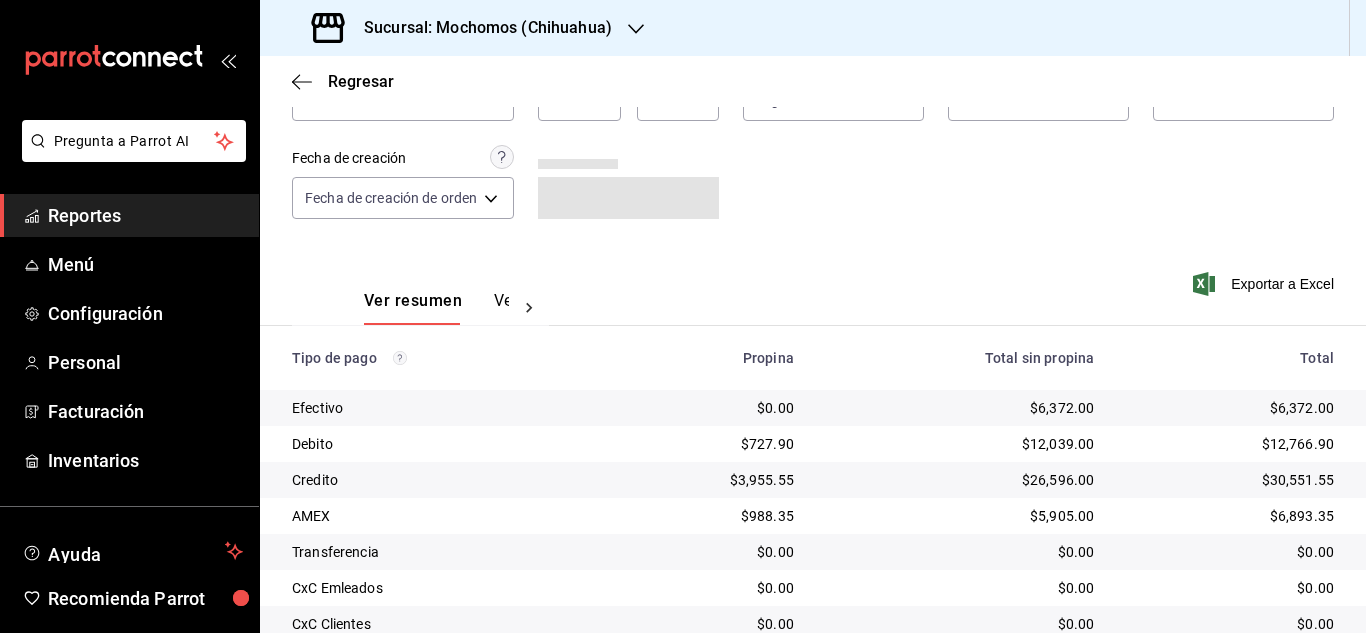 scroll, scrollTop: 214, scrollLeft: 0, axis: vertical 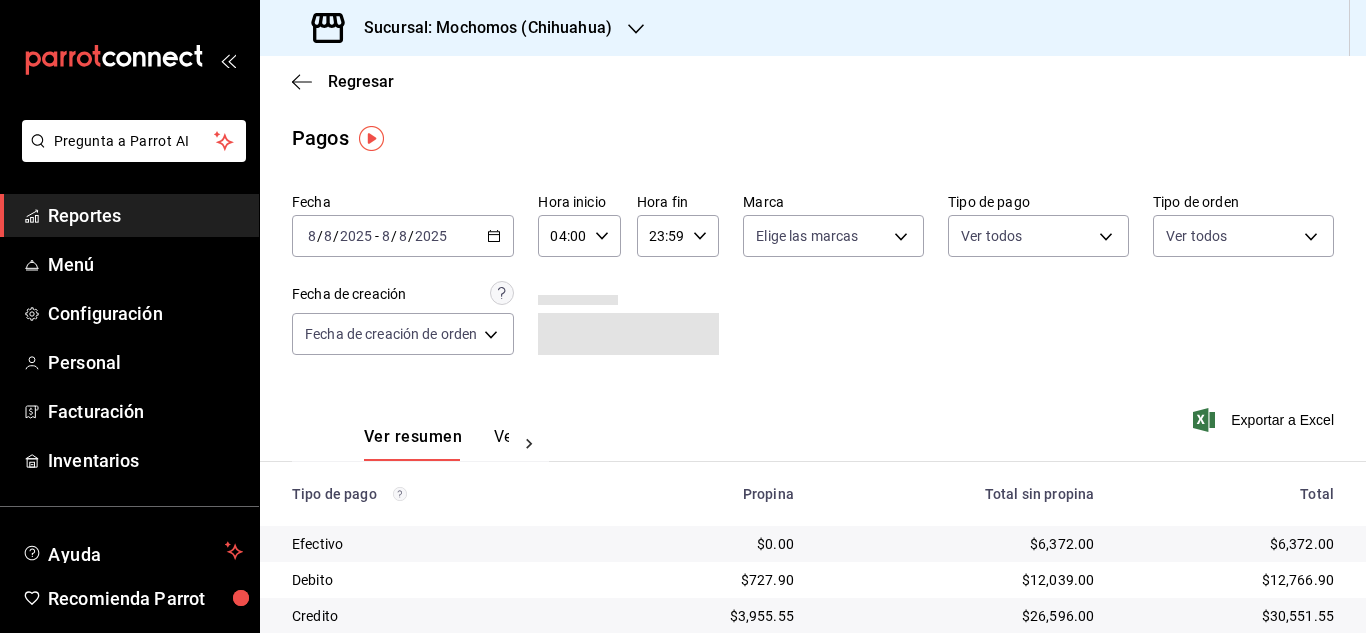click on "Reportes" at bounding box center [145, 215] 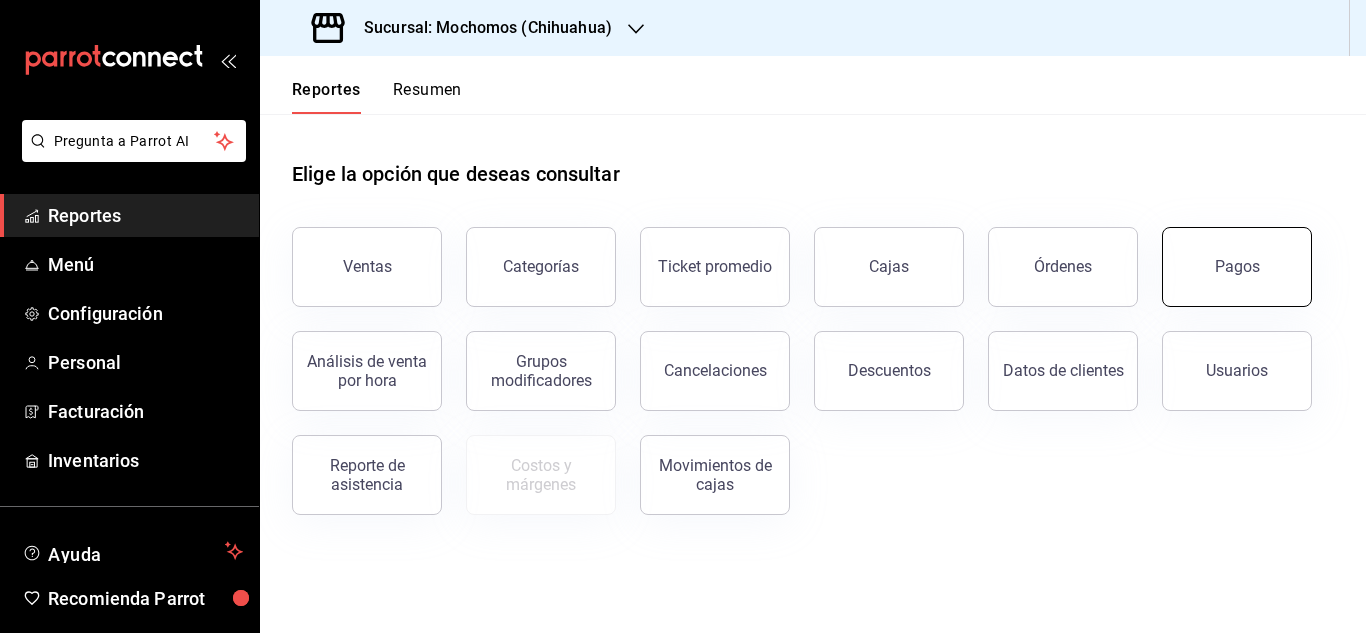 click on "Pagos" at bounding box center [1237, 267] 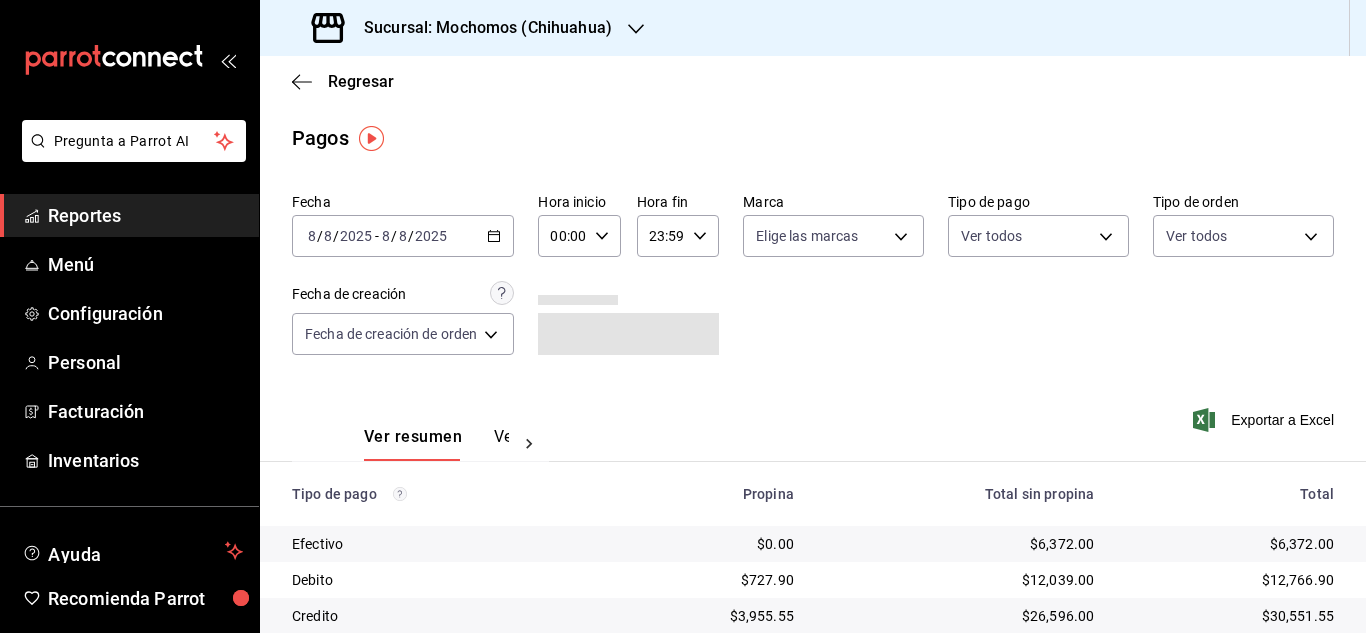 click 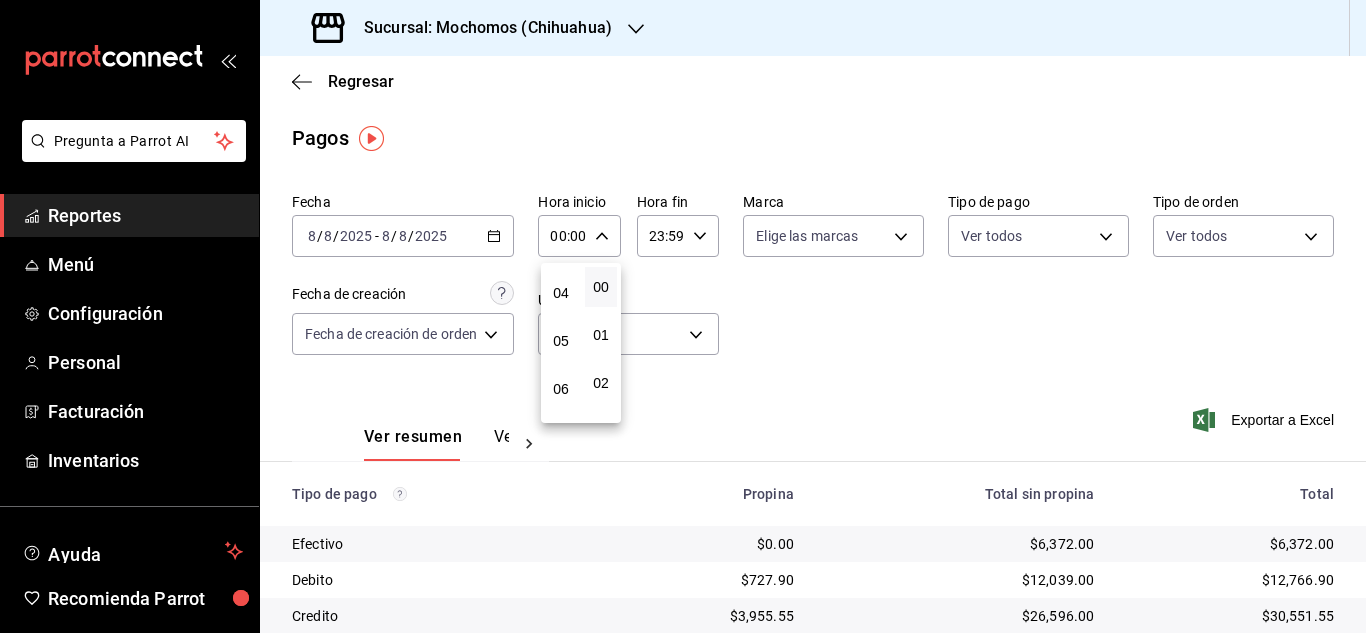 scroll, scrollTop: 200, scrollLeft: 0, axis: vertical 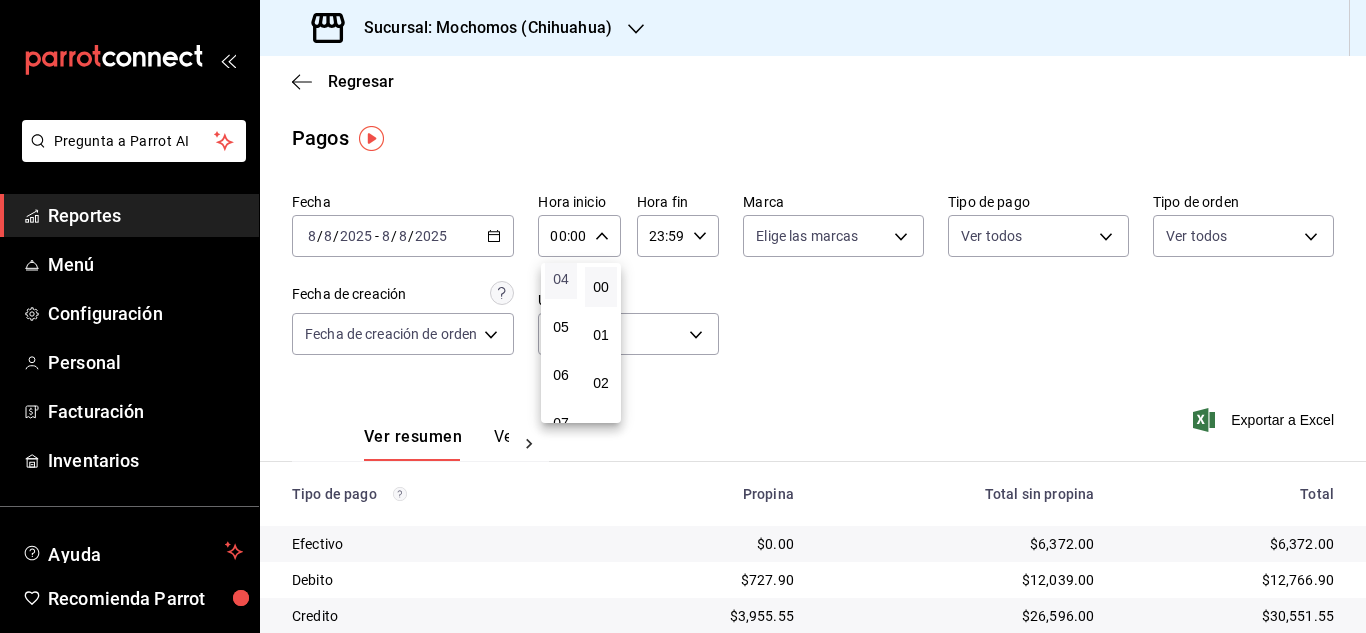 click on "04" at bounding box center [561, 279] 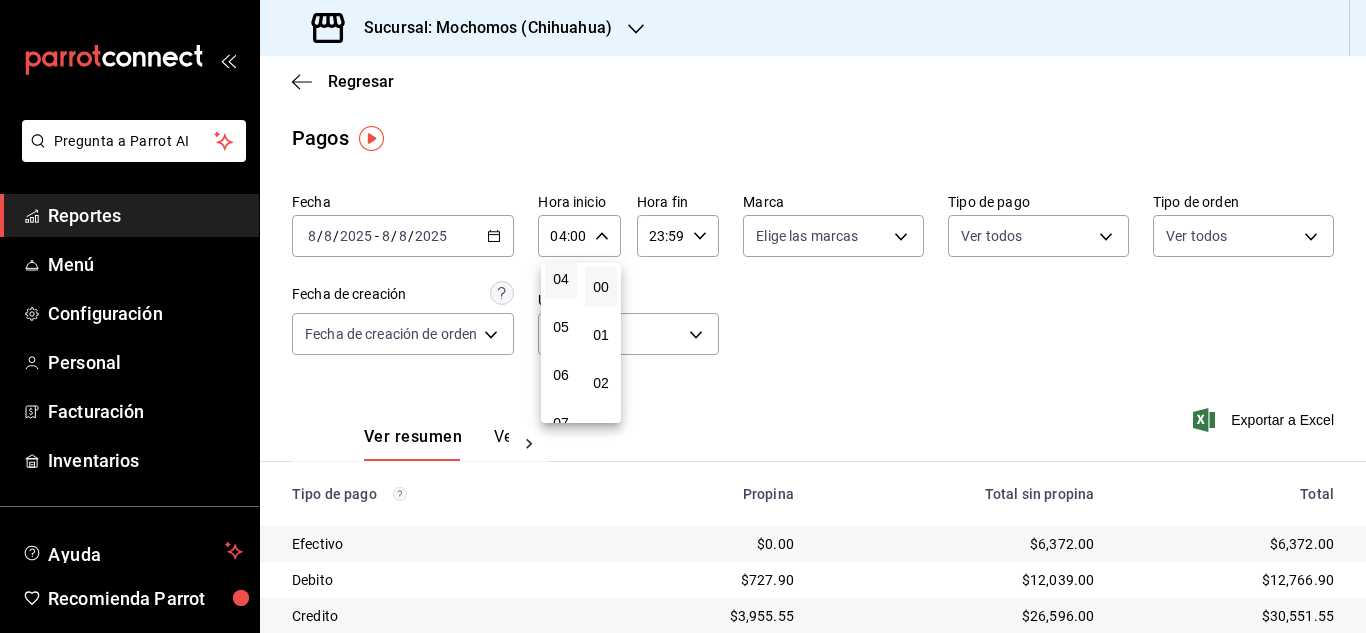 drag, startPoint x: 1356, startPoint y: 359, endPoint x: 1365, endPoint y: 556, distance: 197.20547 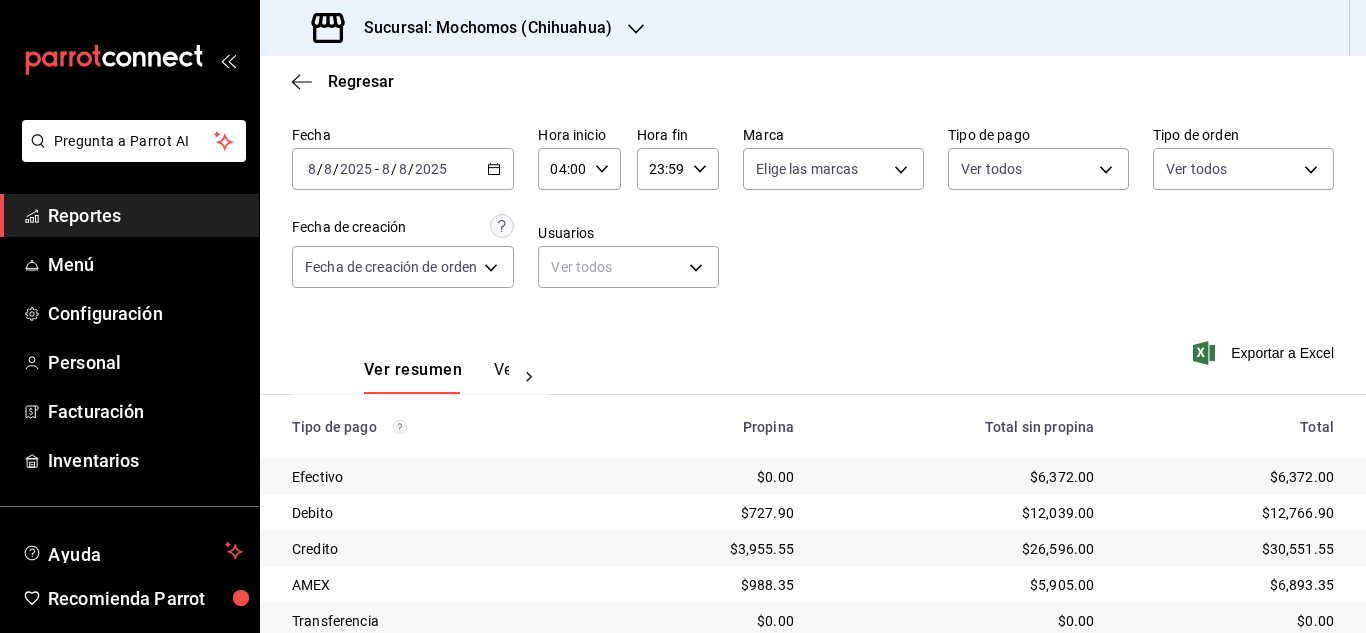 scroll, scrollTop: 214, scrollLeft: 0, axis: vertical 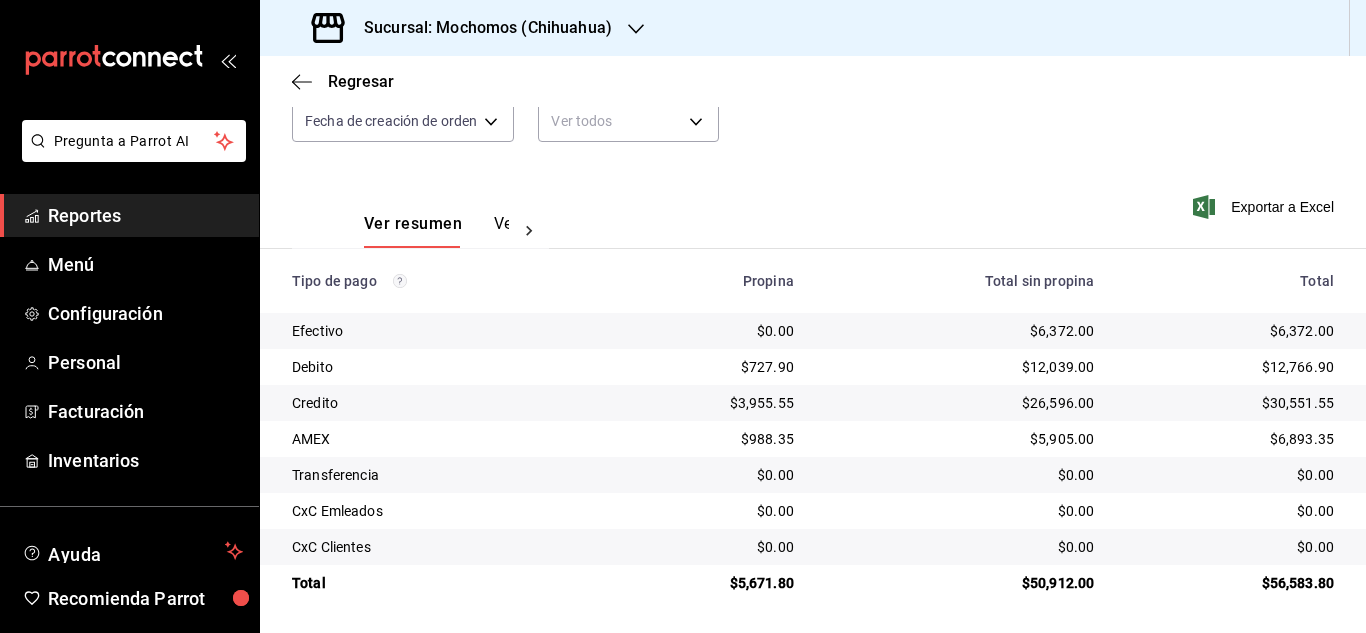type 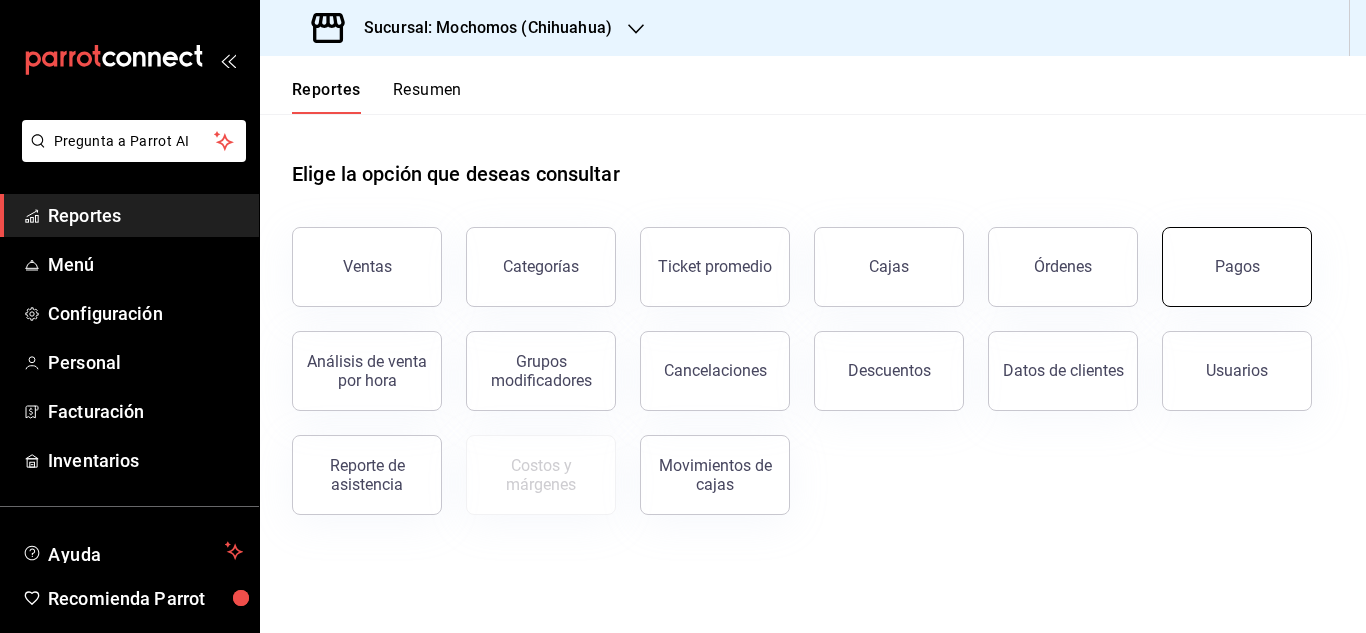 click on "Pagos" at bounding box center (1237, 267) 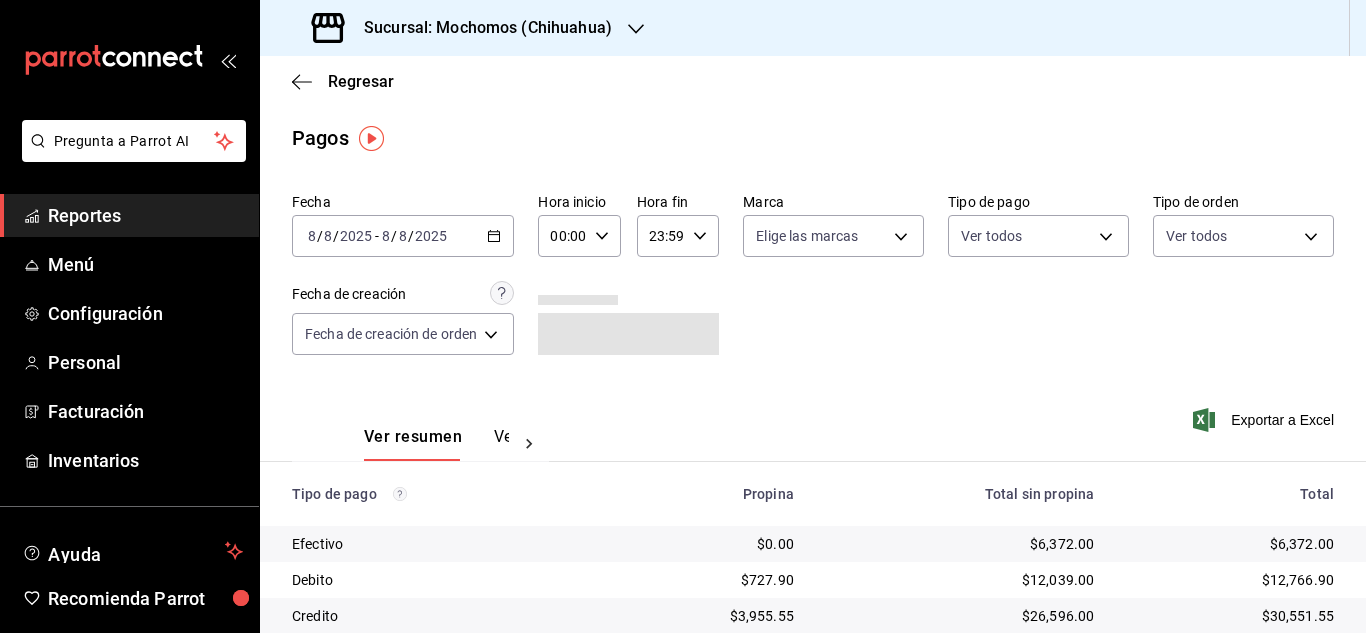 click on "00:00 Hora inicio" at bounding box center [579, 236] 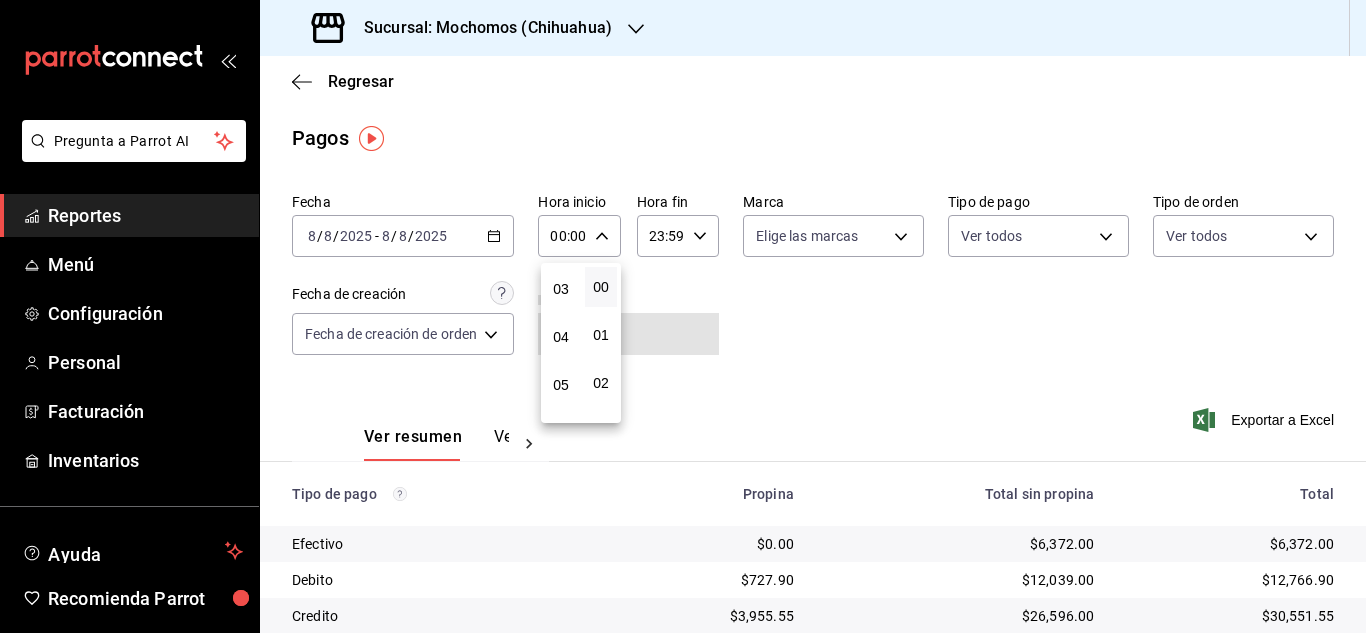 scroll, scrollTop: 200, scrollLeft: 0, axis: vertical 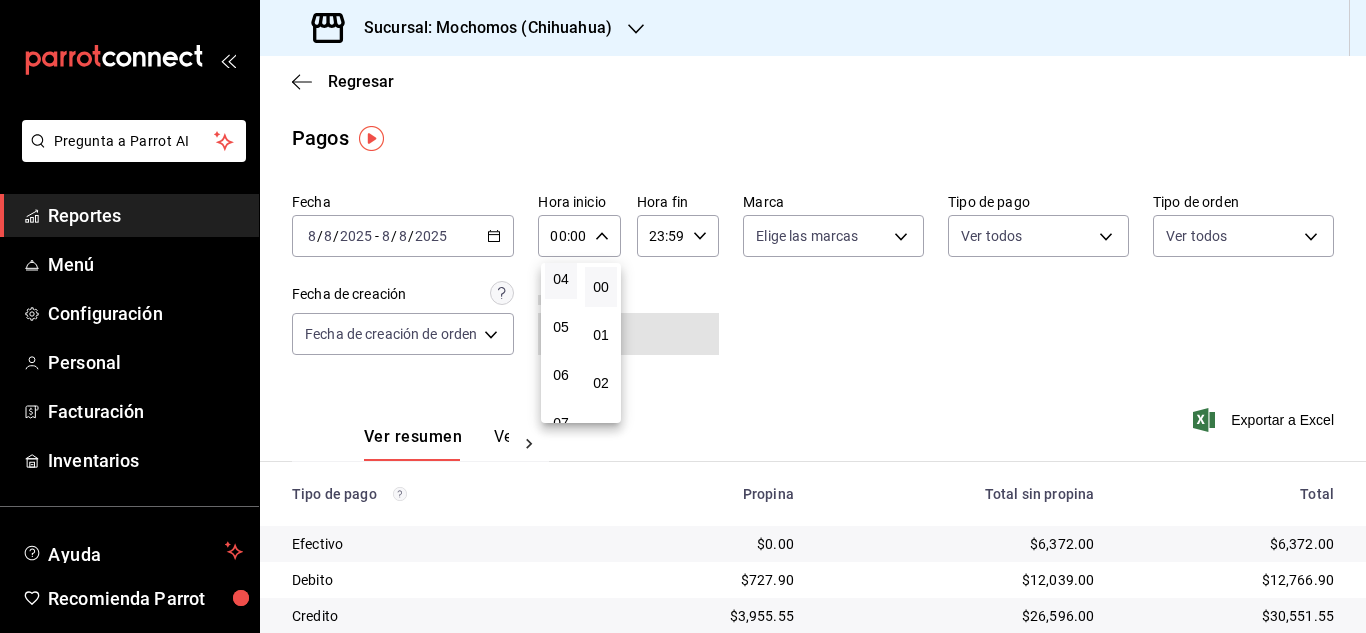 click on "04" at bounding box center (561, 279) 